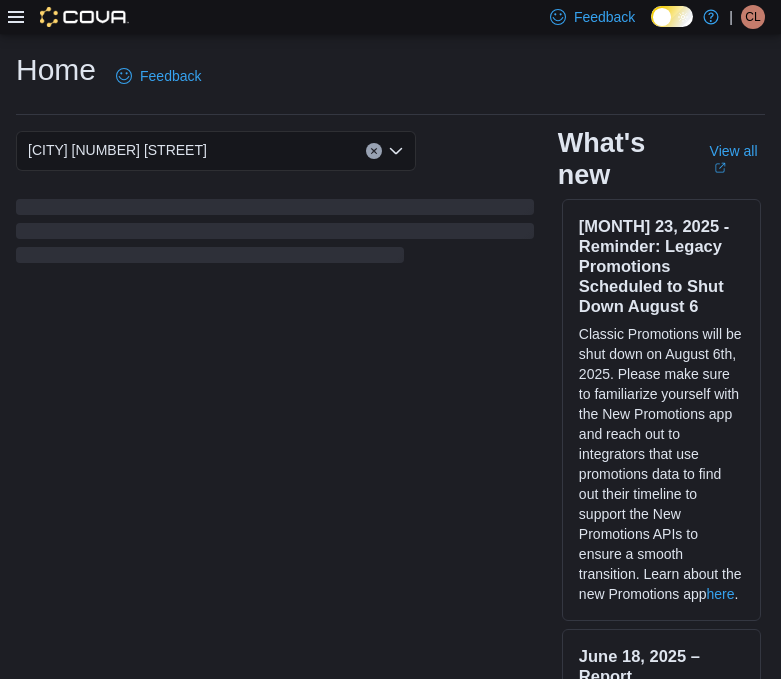 scroll, scrollTop: 0, scrollLeft: 0, axis: both 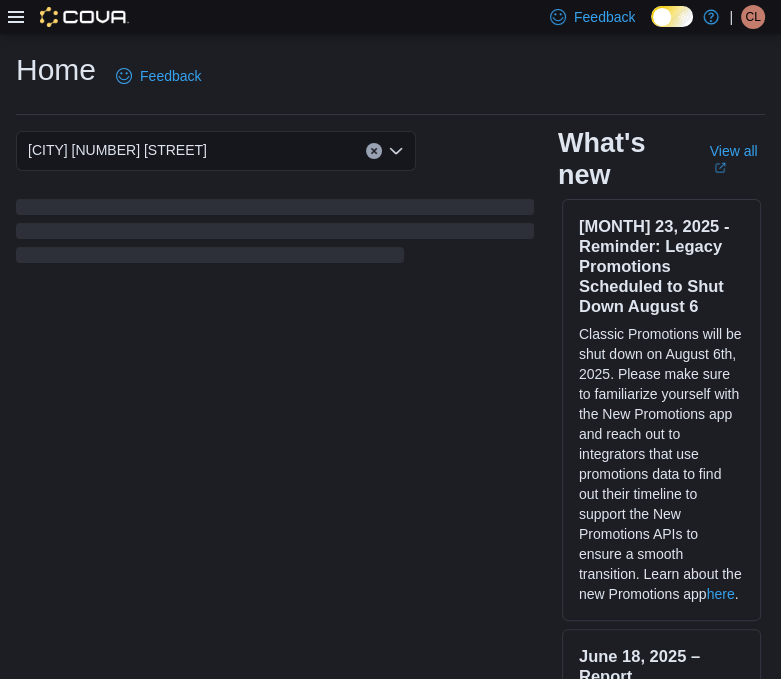 click 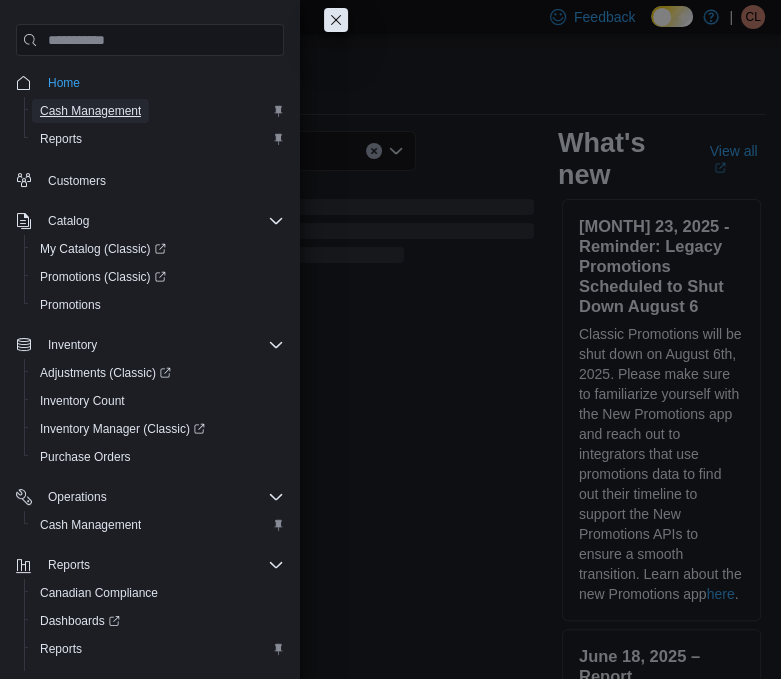 click on "Cash Management" at bounding box center [90, 111] 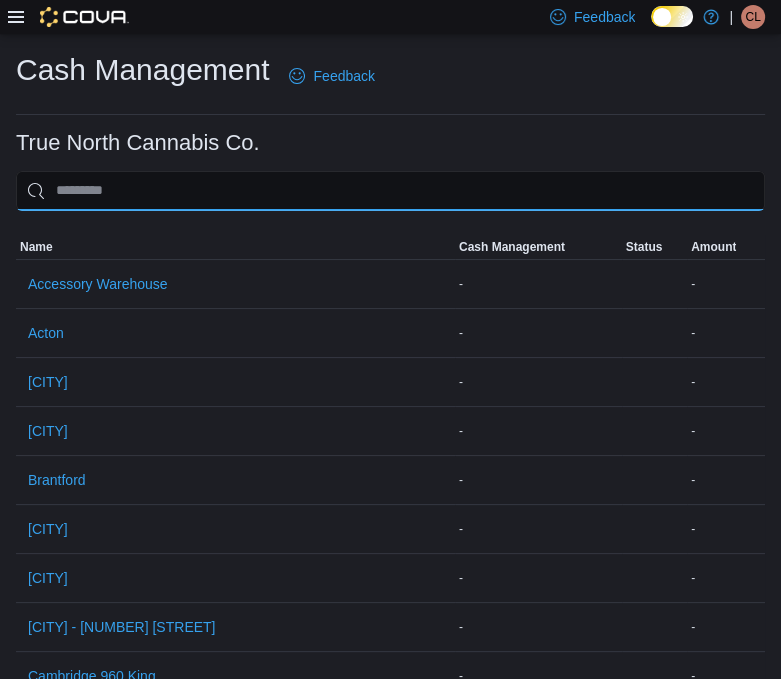 click at bounding box center (390, 191) 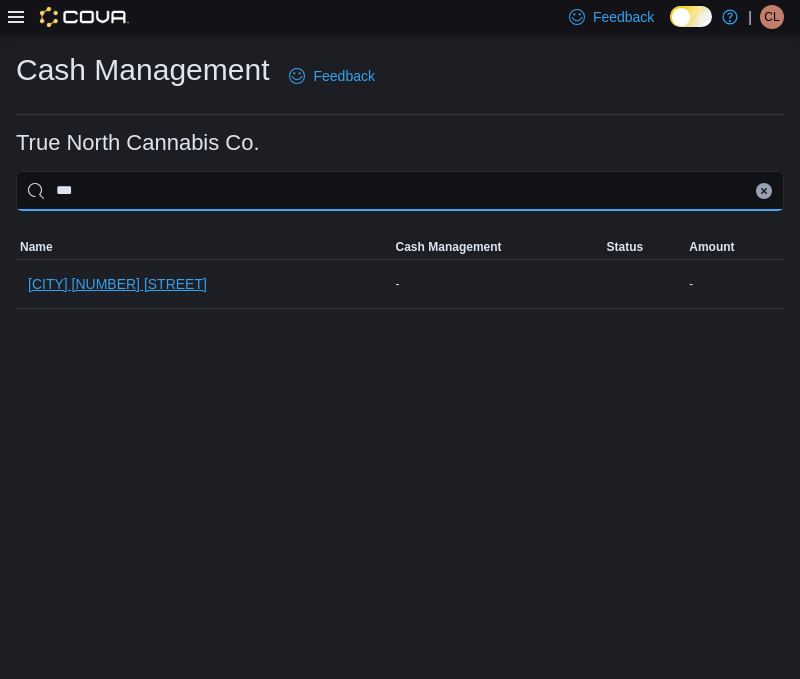 type on "***" 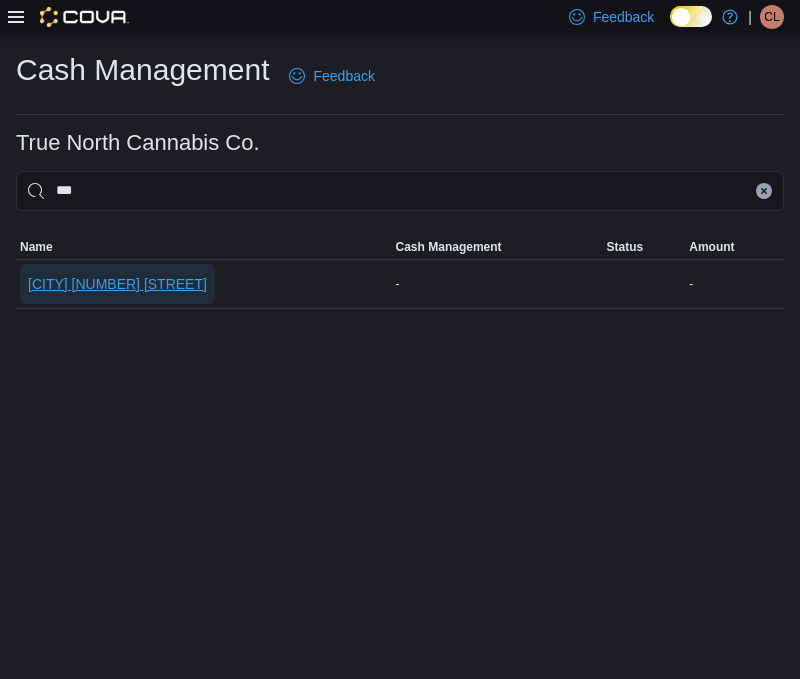 click on "[CITY] [NUMBER] [STREET]" at bounding box center (117, 284) 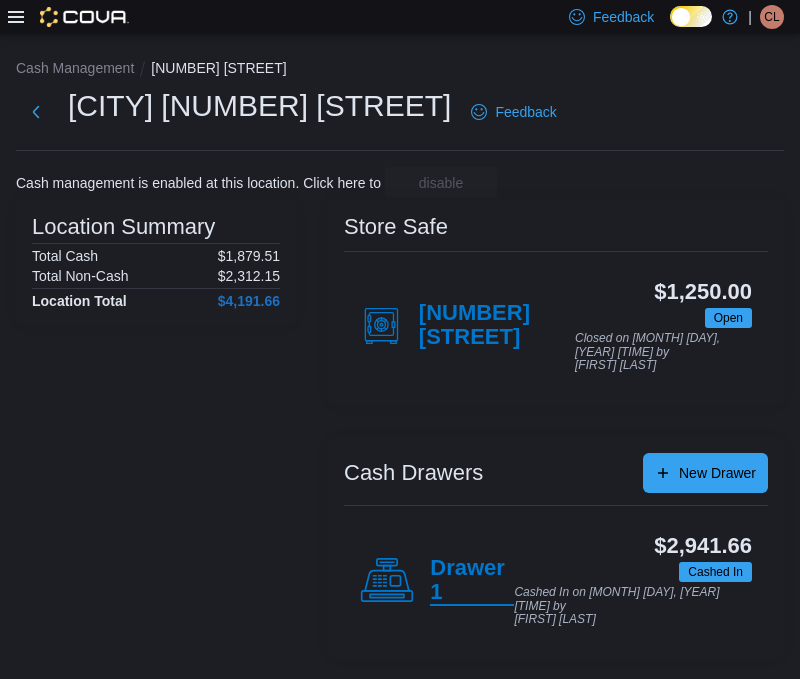 click on "Drawer 1" at bounding box center [472, 581] 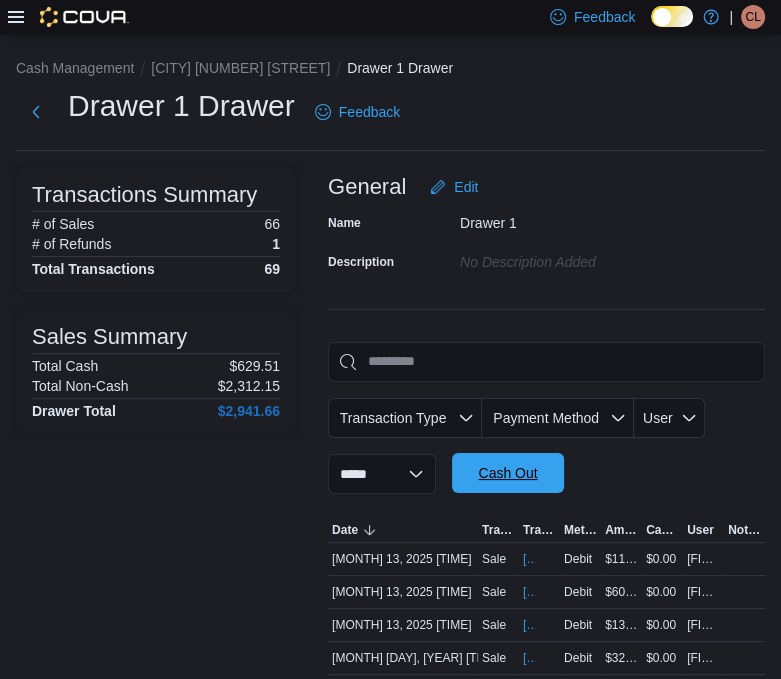 click on "Cash Out" at bounding box center [508, 473] 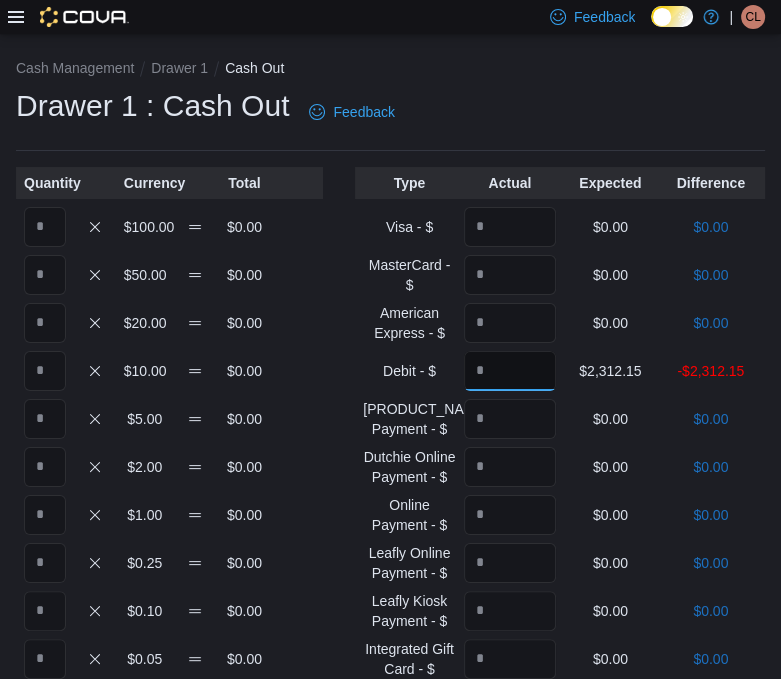 click at bounding box center [510, 371] 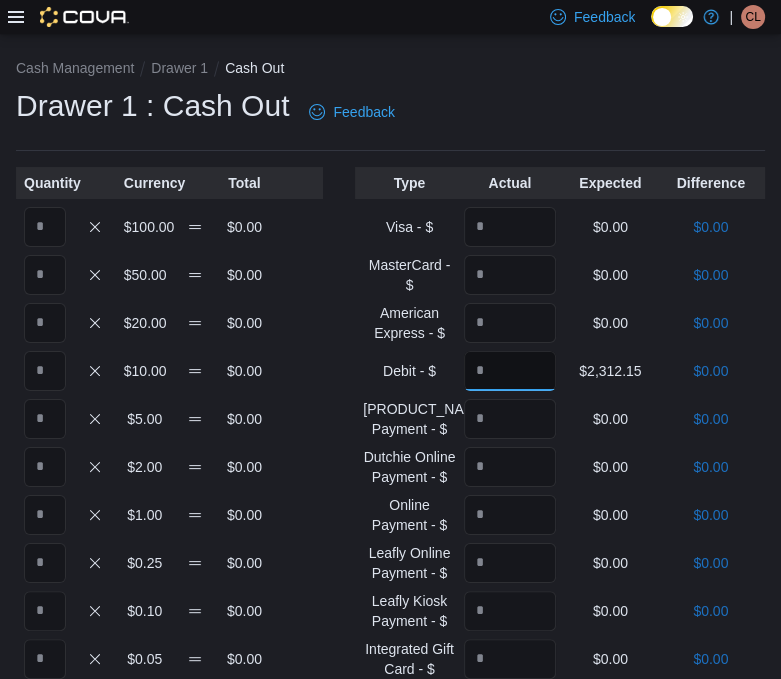 type on "*******" 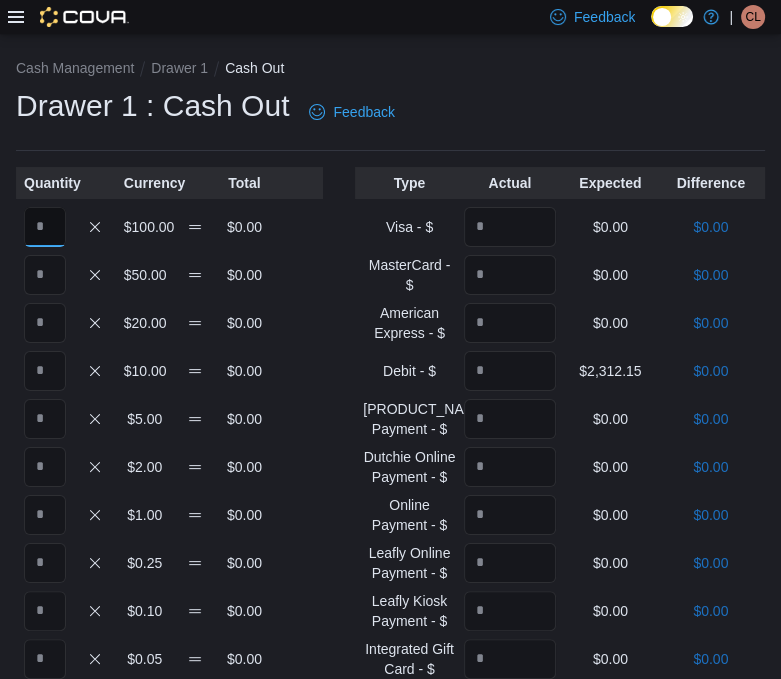 click at bounding box center (45, 227) 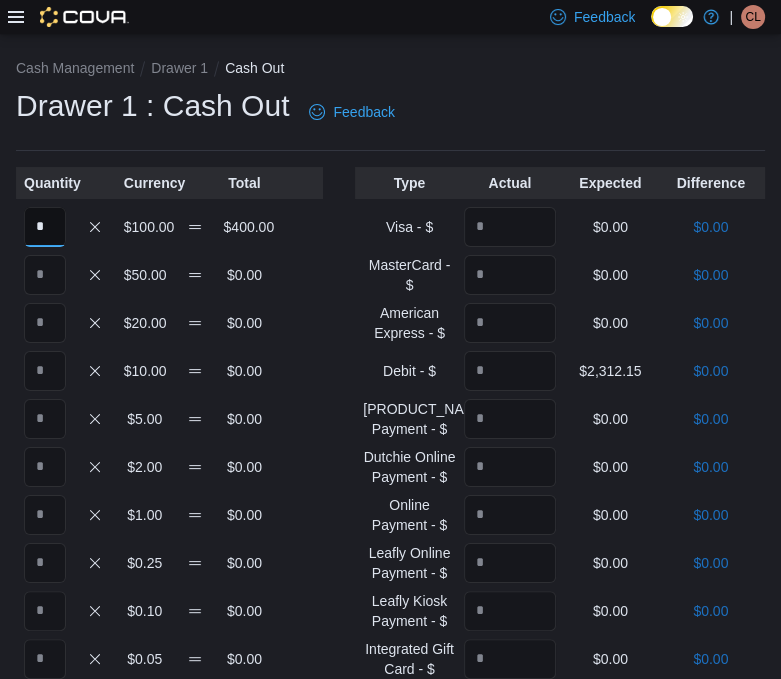 type on "*" 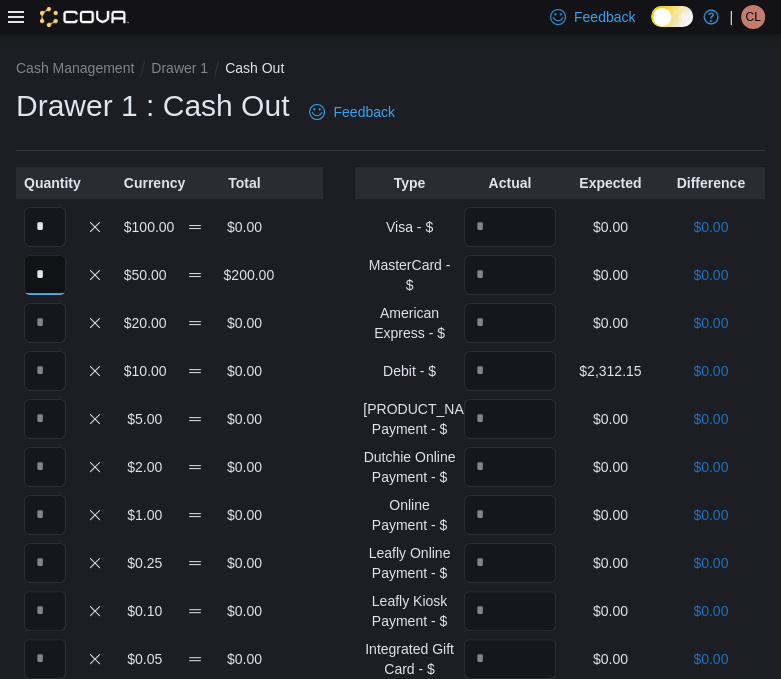 type on "*" 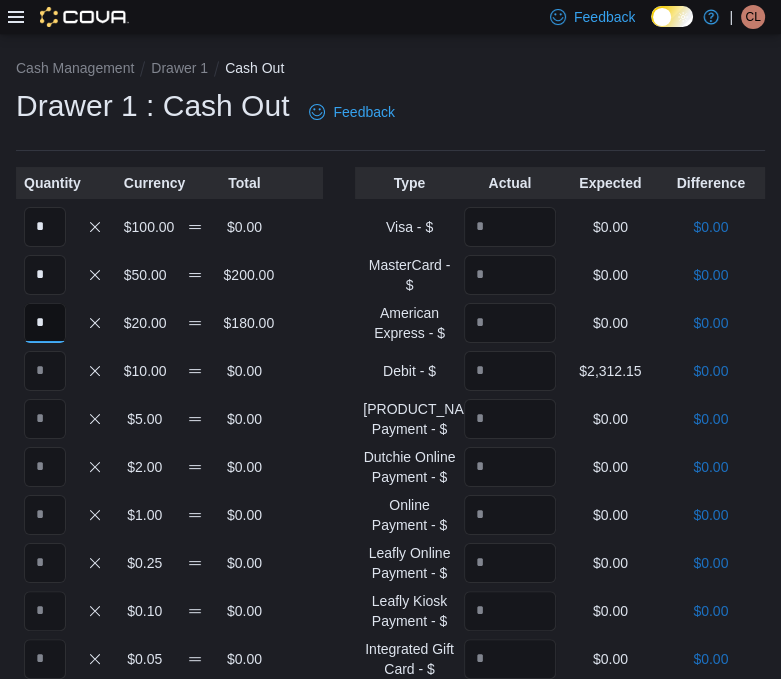 type on "*" 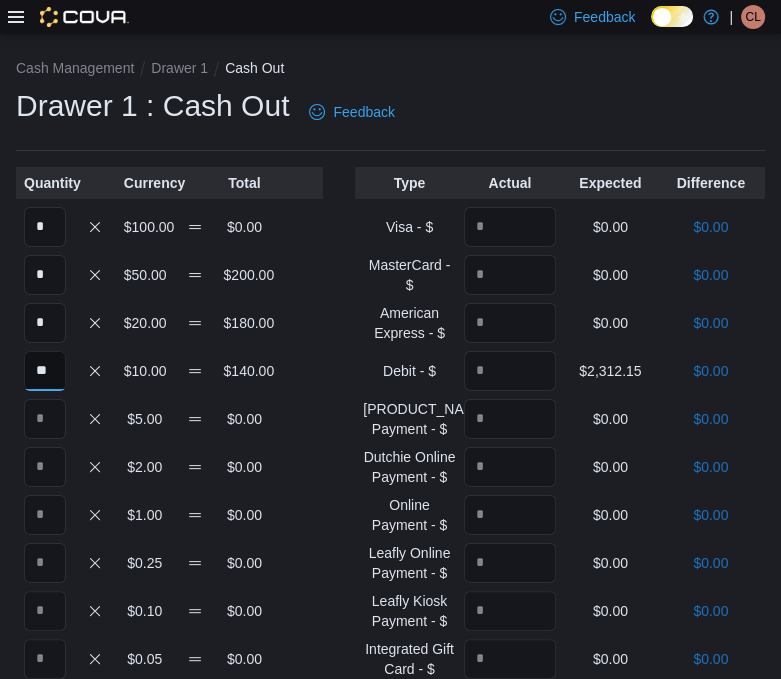 type on "**" 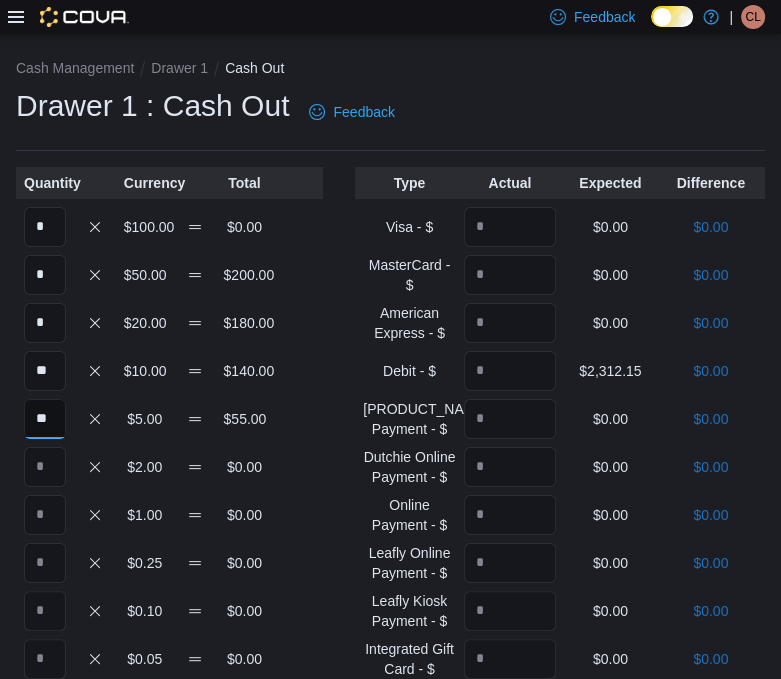type on "**" 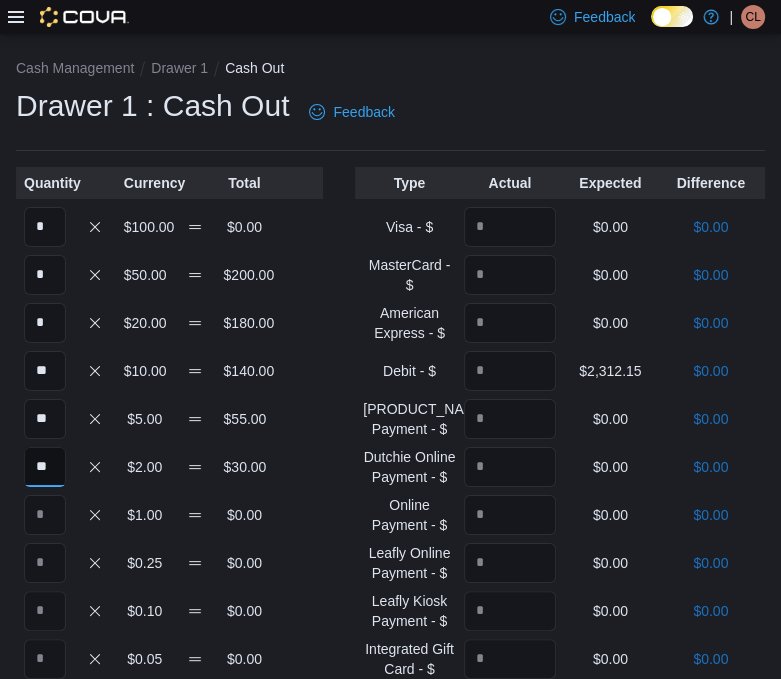 type on "**" 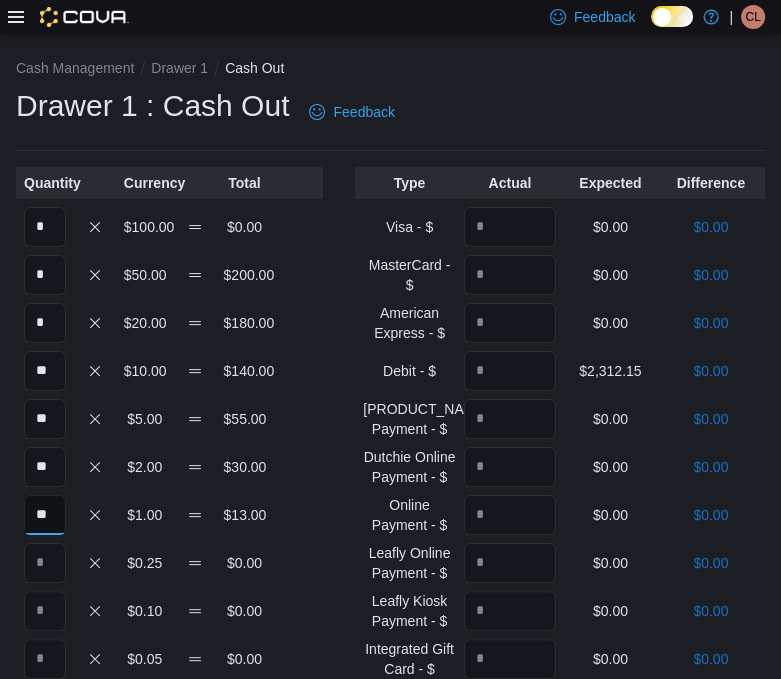 type on "**" 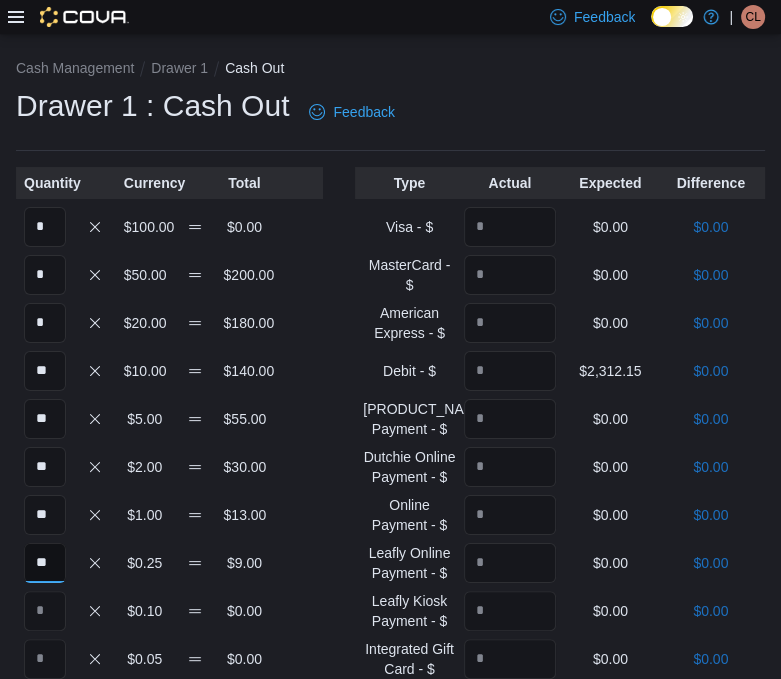type on "**" 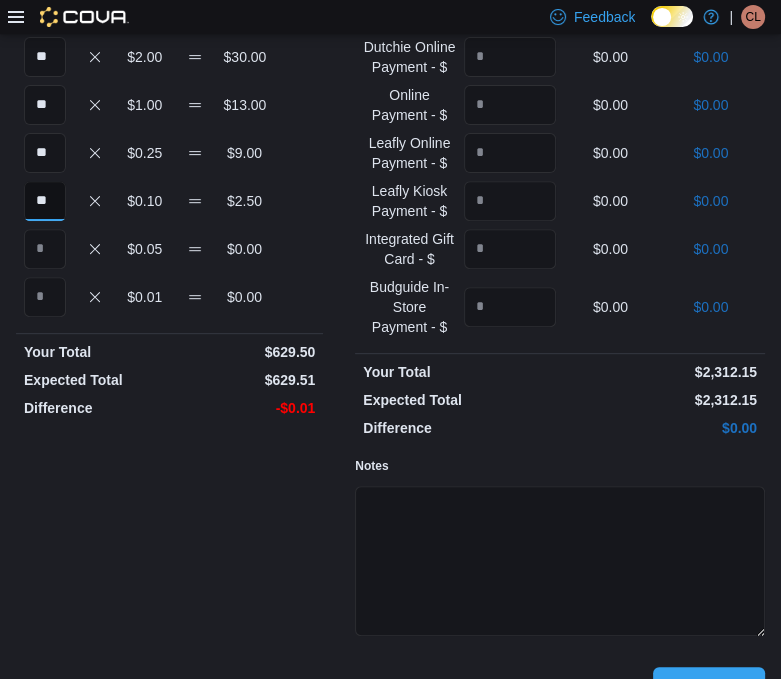 scroll, scrollTop: 454, scrollLeft: 0, axis: vertical 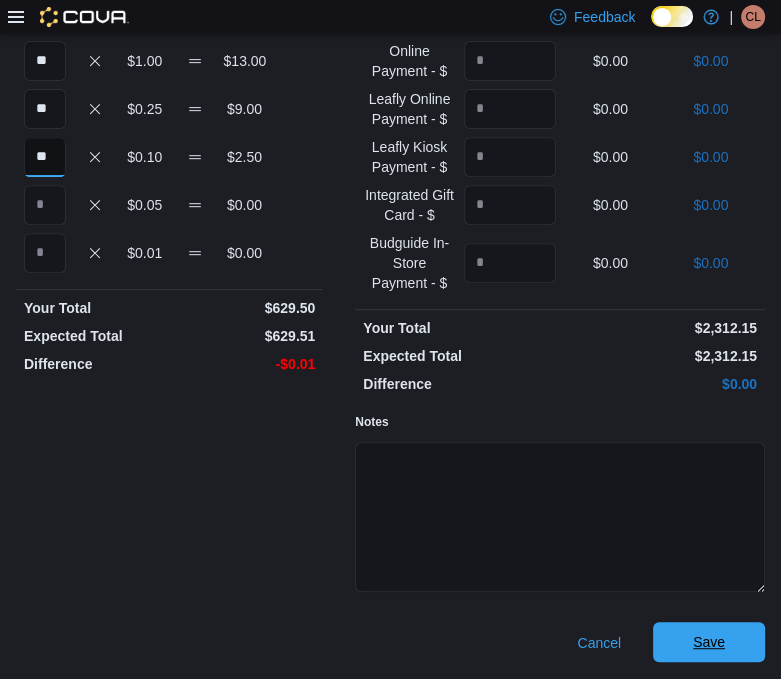 type on "**" 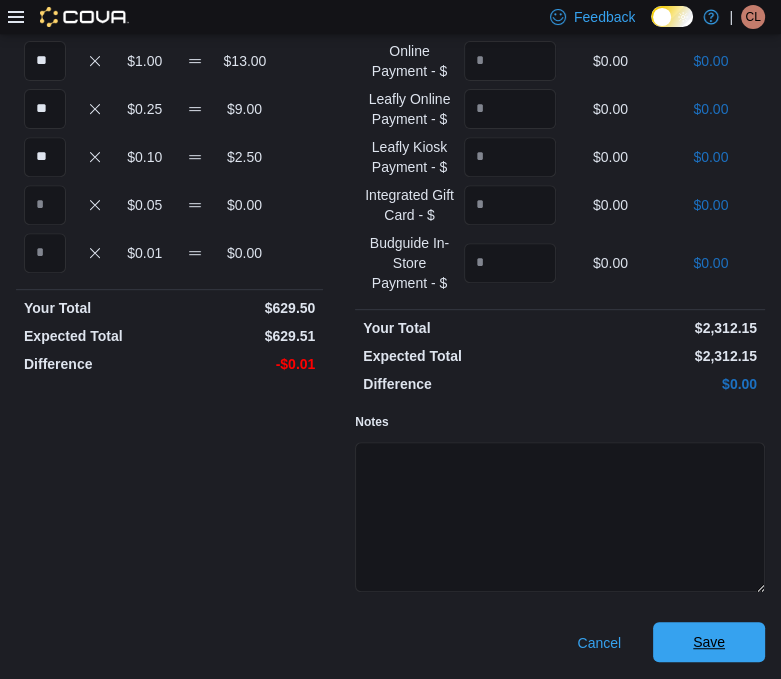 click on "Save" at bounding box center (709, 642) 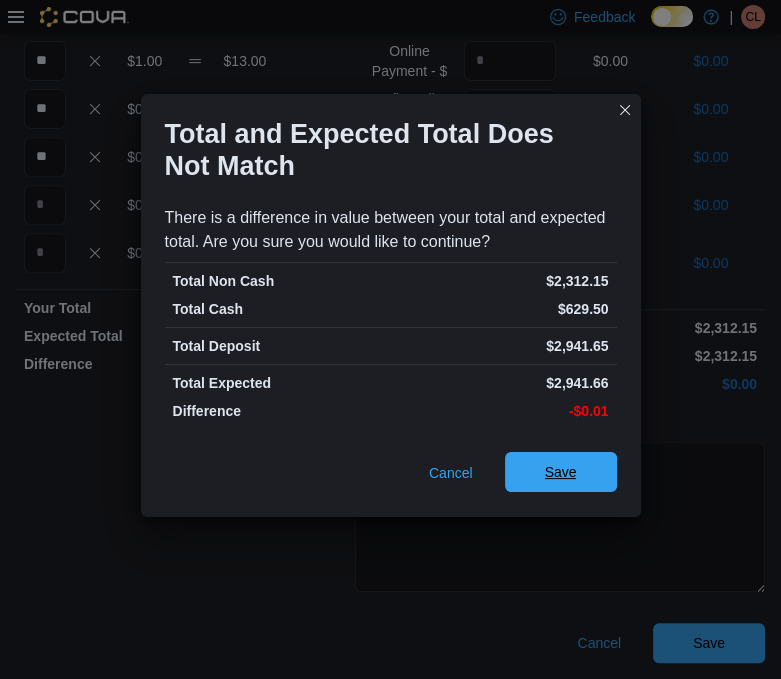 click on "Save" at bounding box center (561, 472) 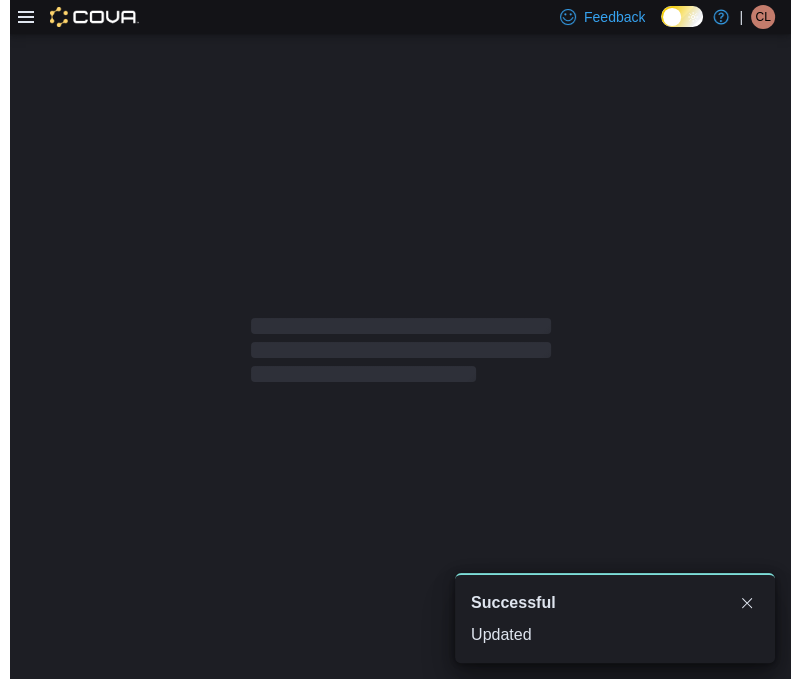 scroll, scrollTop: 0, scrollLeft: 0, axis: both 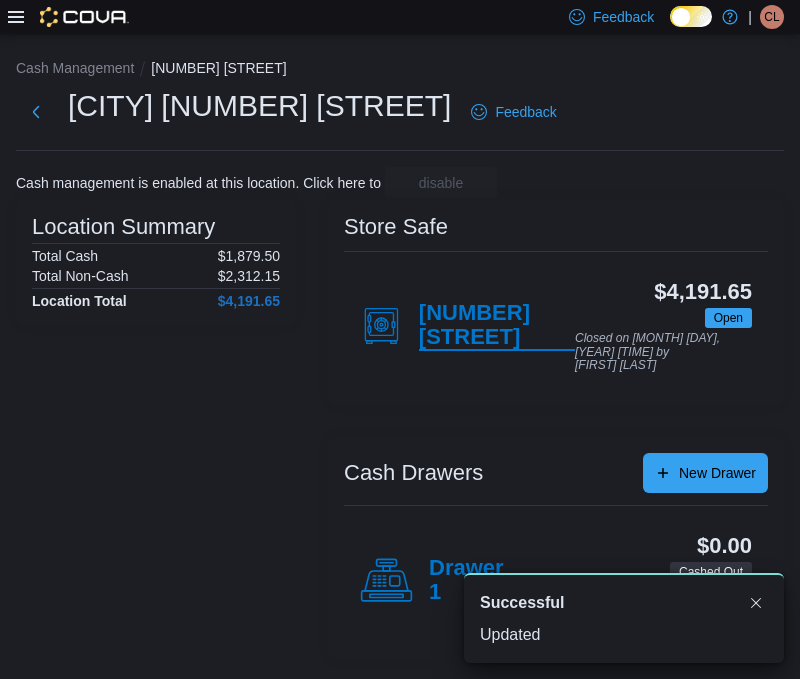 click on "[NUMBER] [STREET]" at bounding box center [497, 326] 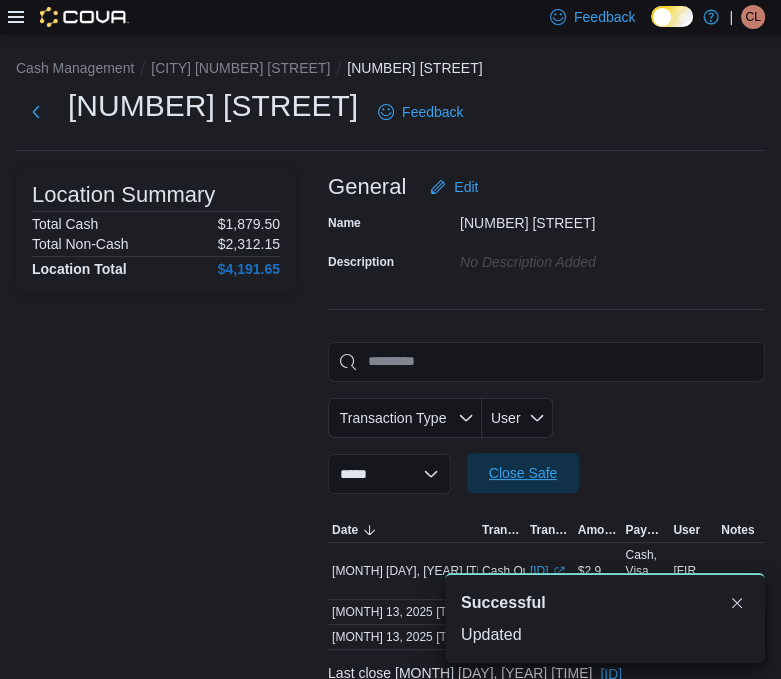 click on "Close Safe" at bounding box center (523, 473) 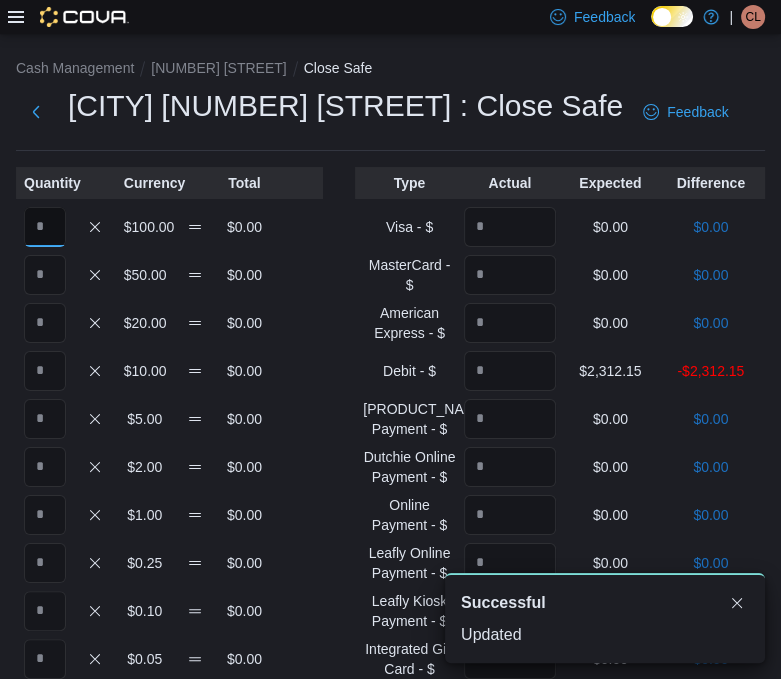 click at bounding box center [45, 227] 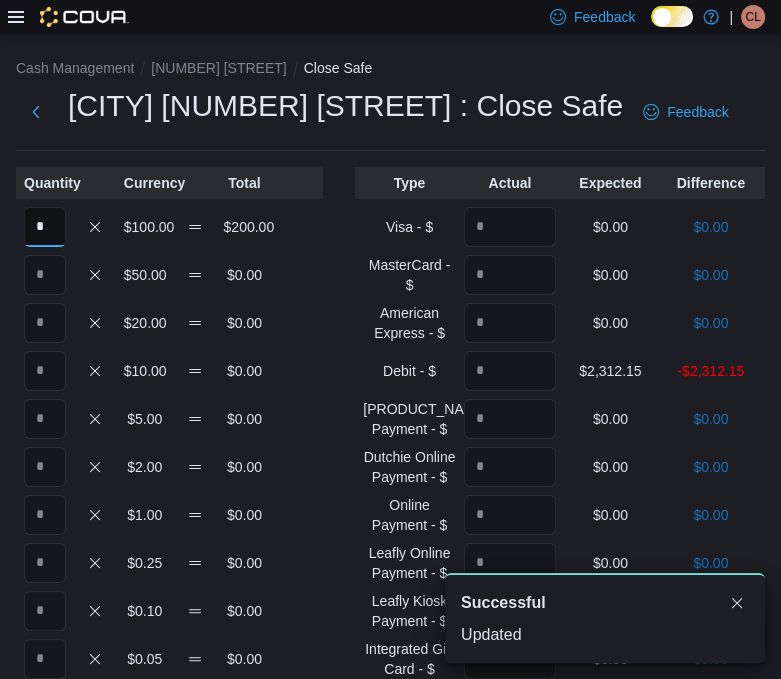 type on "*" 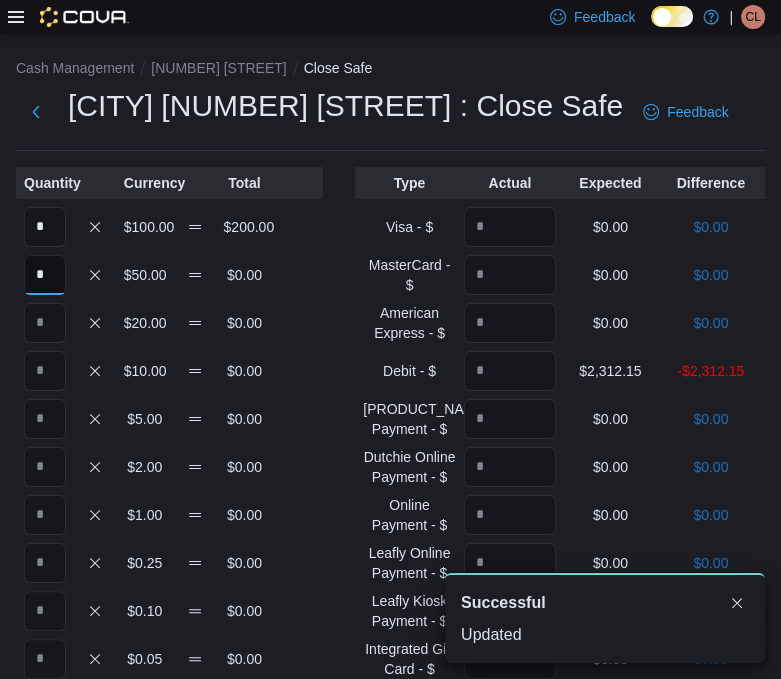 type on "*" 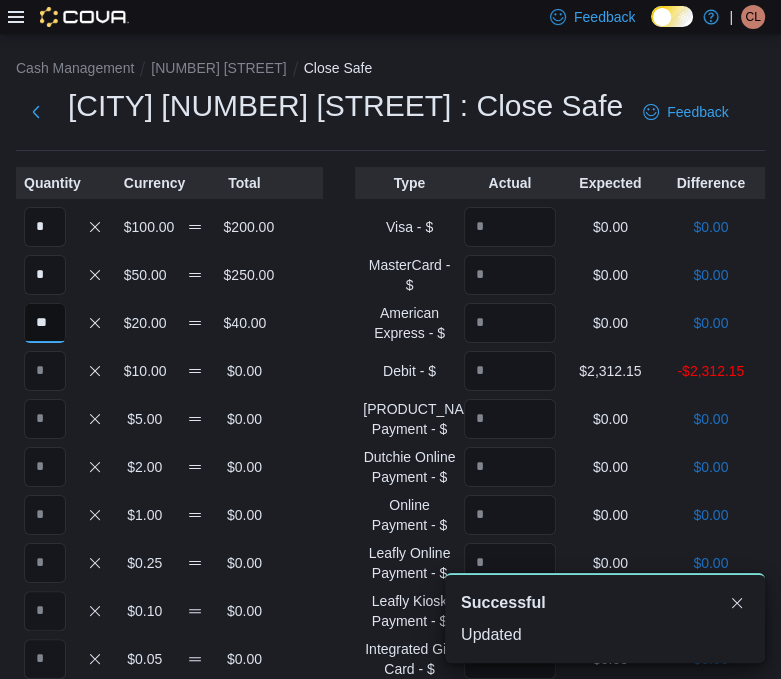 type on "**" 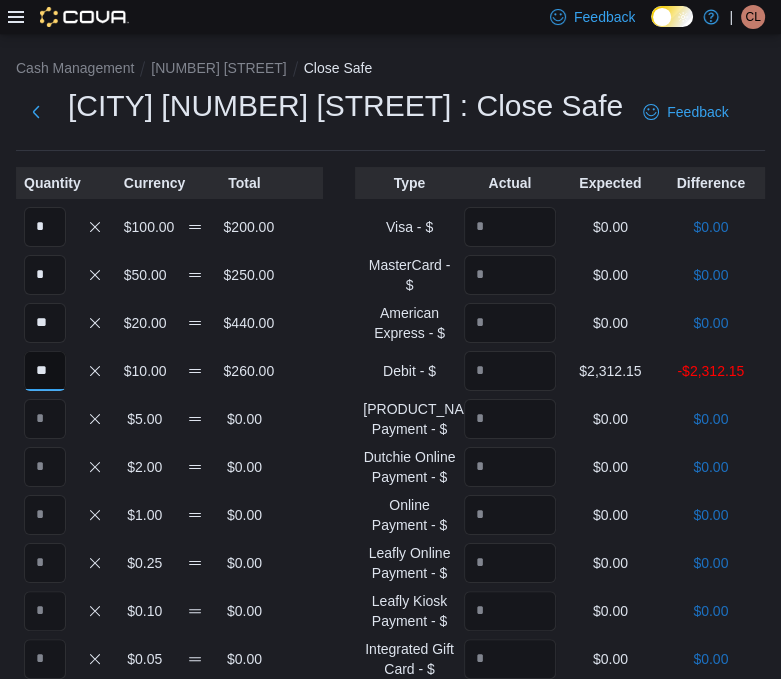 type on "**" 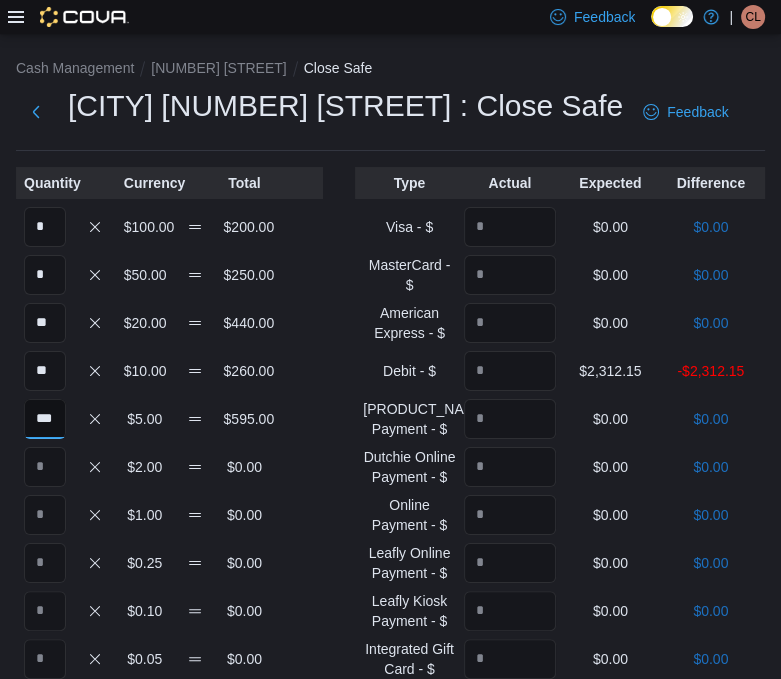 scroll, scrollTop: 0, scrollLeft: 0, axis: both 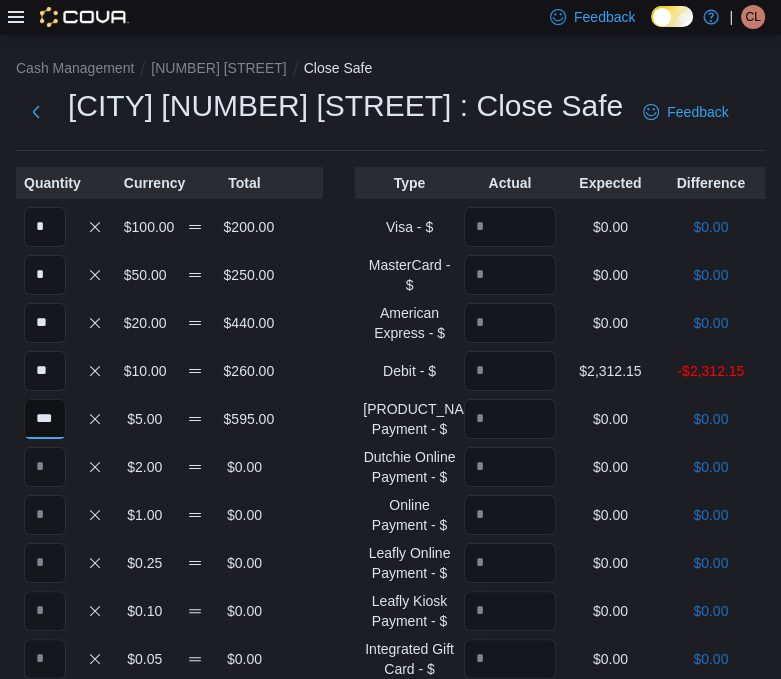 type on "***" 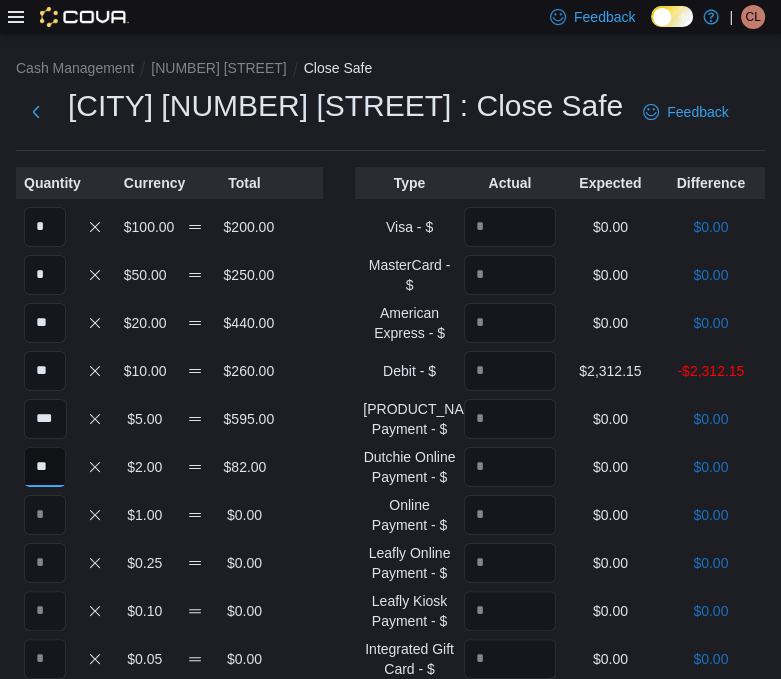 type on "**" 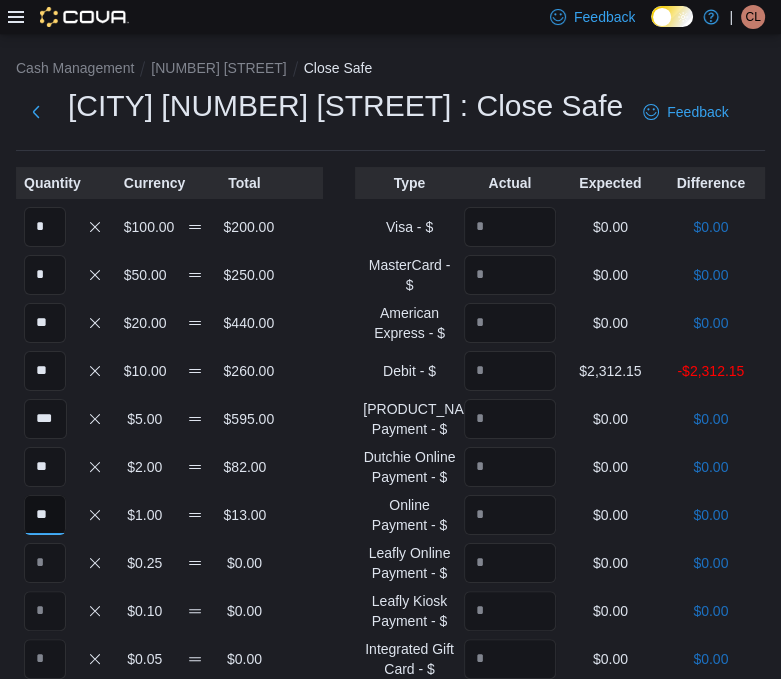 type on "**" 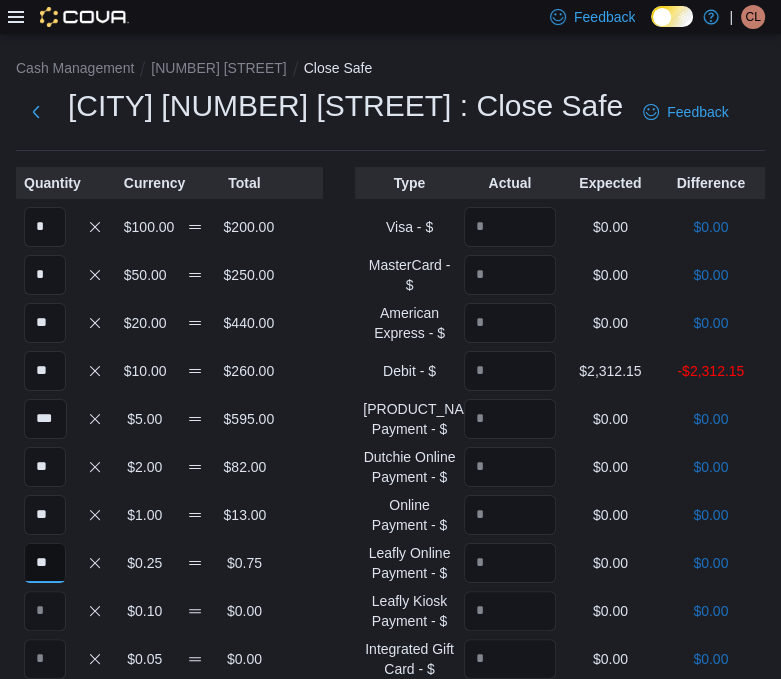 type on "**" 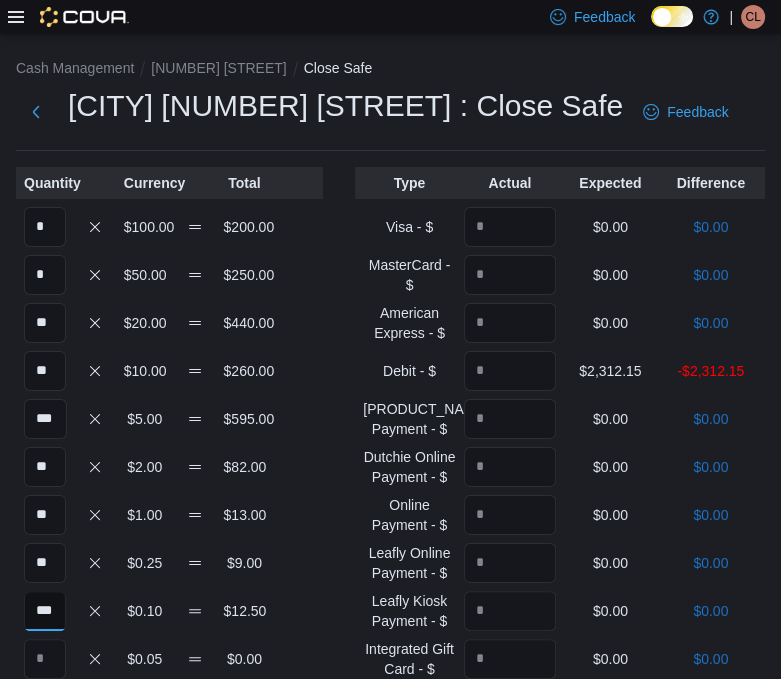 type on "***" 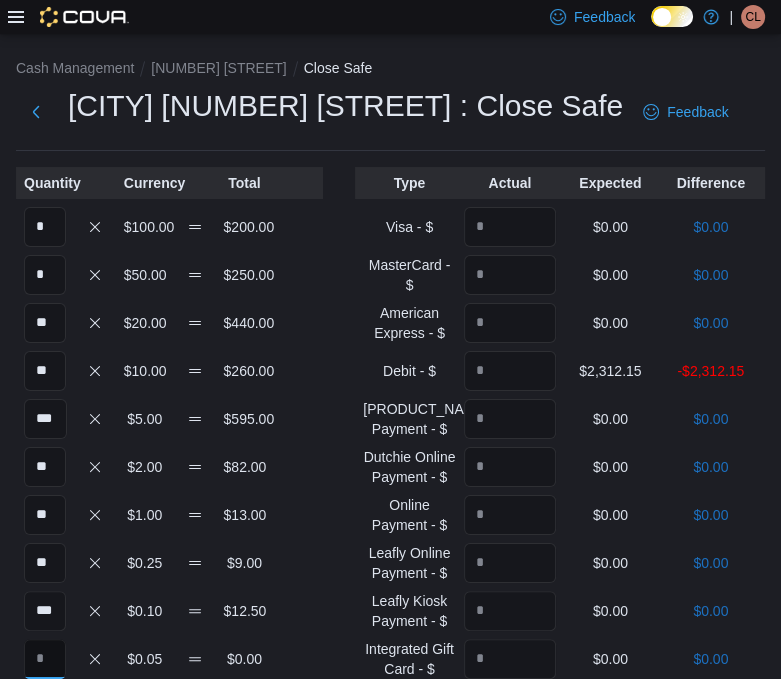 scroll, scrollTop: 0, scrollLeft: 0, axis: both 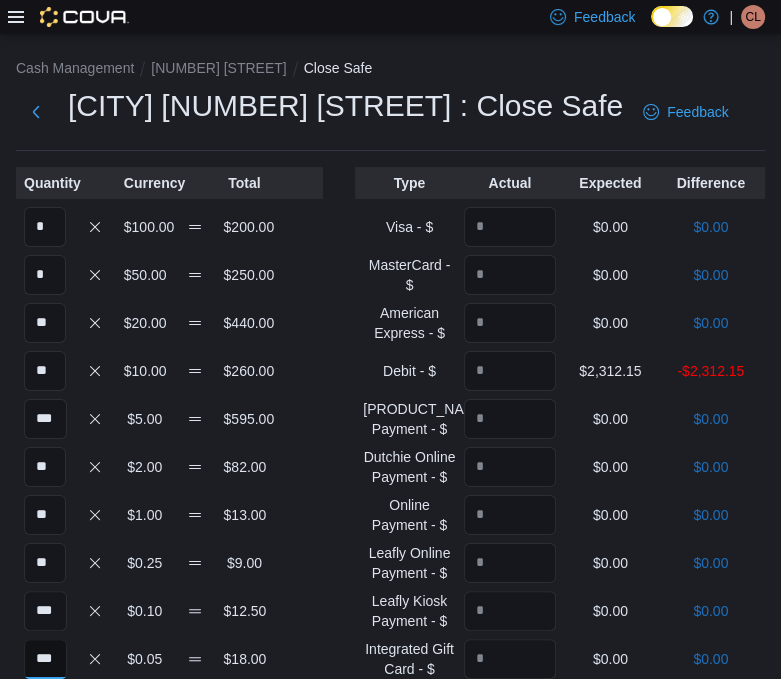 type on "***" 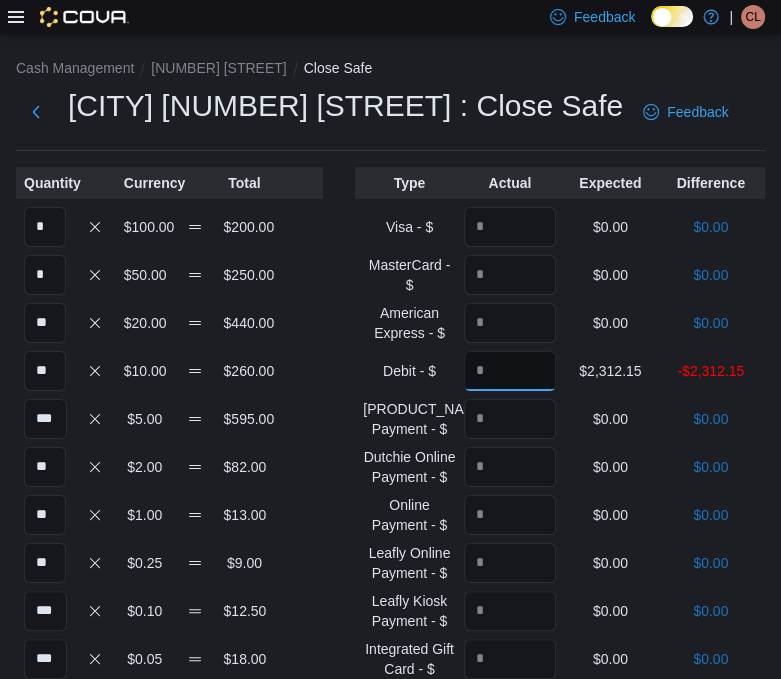click at bounding box center (510, 371) 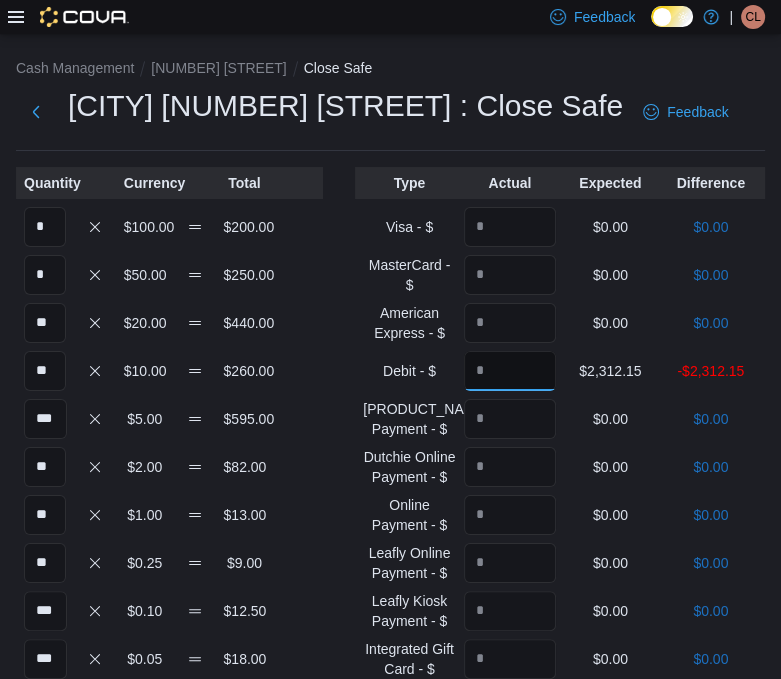 scroll, scrollTop: 0, scrollLeft: 0, axis: both 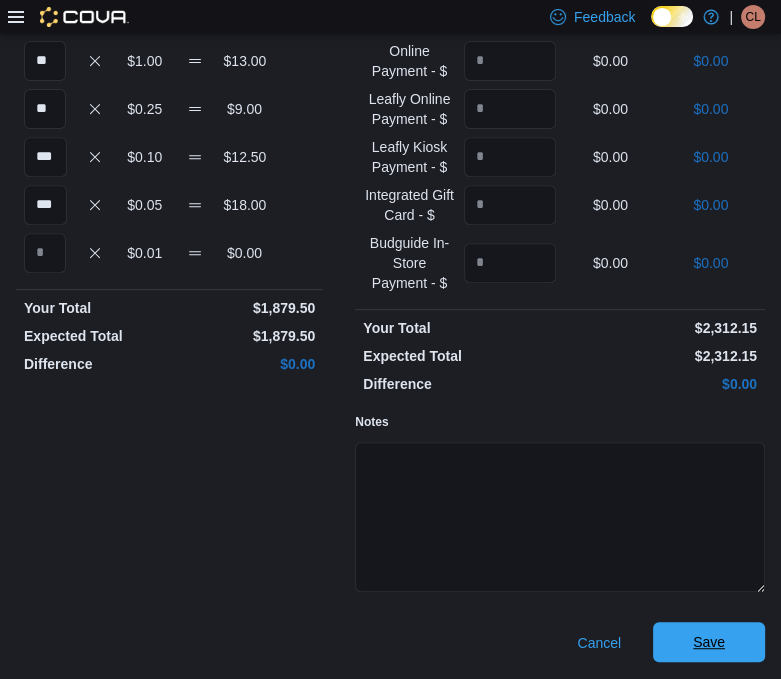 type on "*******" 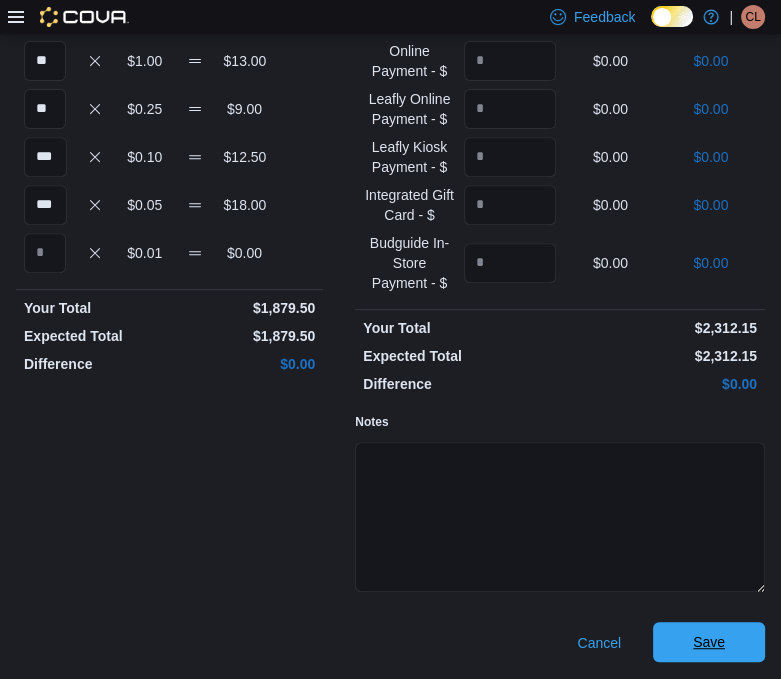 click on "Save" at bounding box center [709, 642] 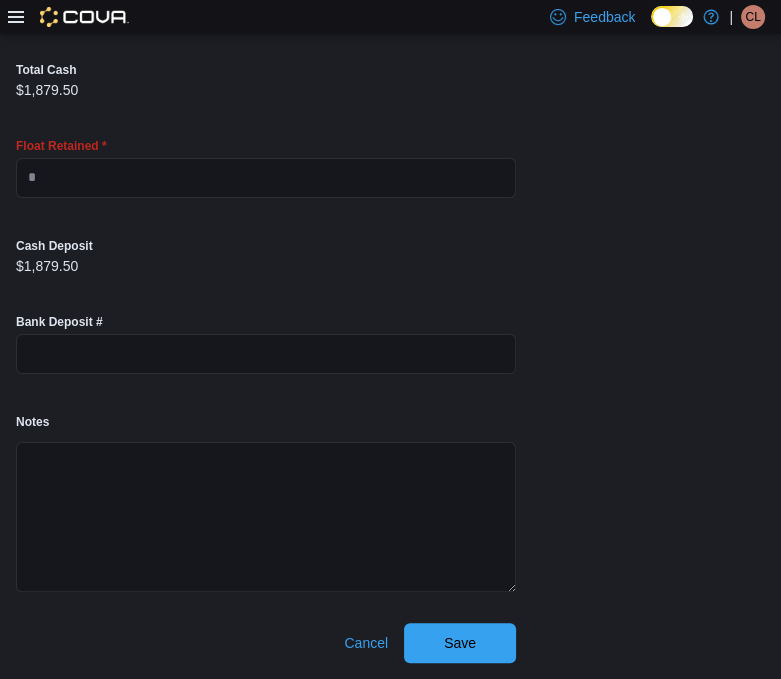 scroll, scrollTop: 116, scrollLeft: 0, axis: vertical 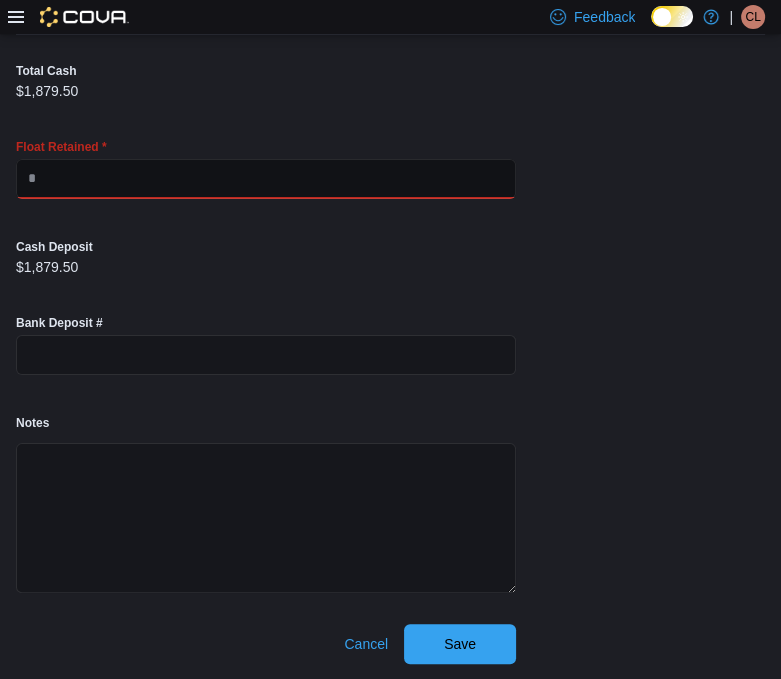 click at bounding box center [266, 179] 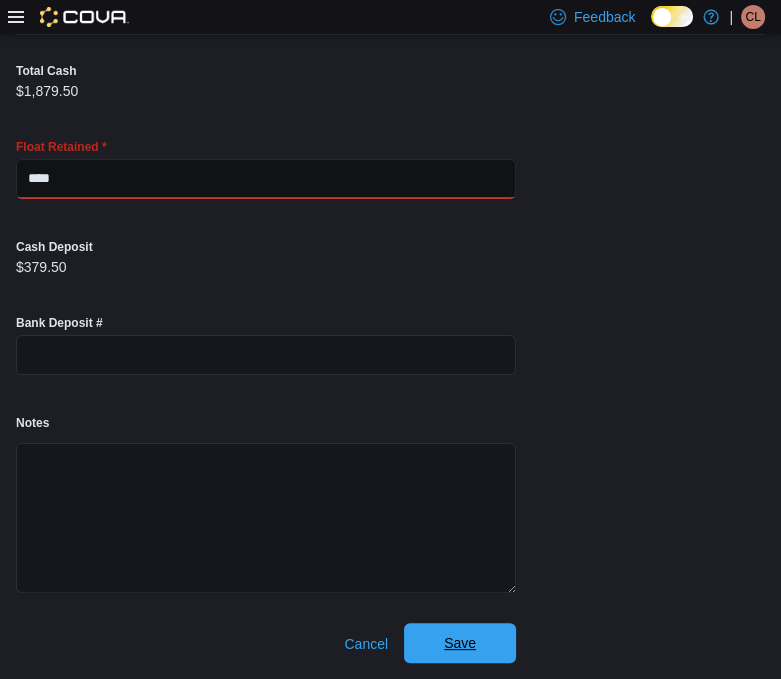 type on "****" 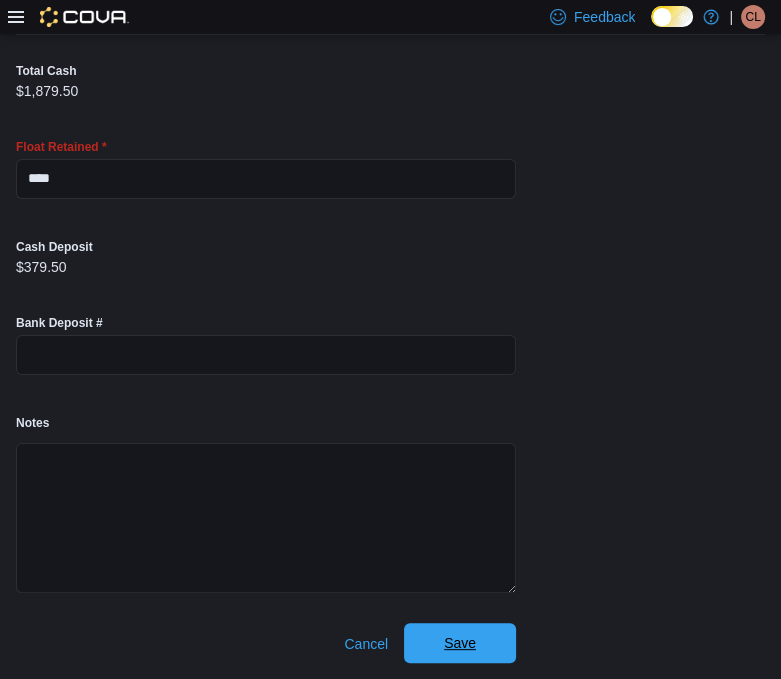 click on "Save" at bounding box center (460, 643) 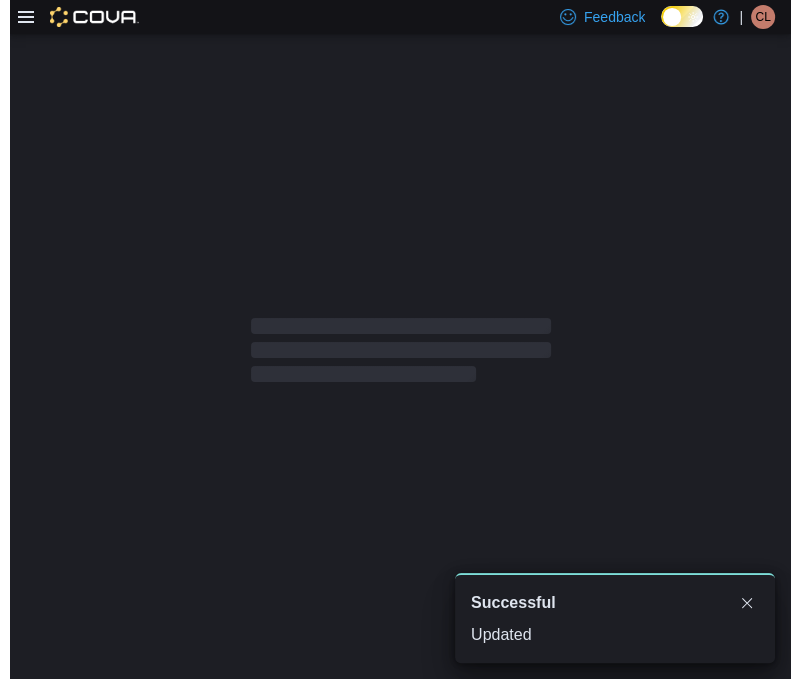 scroll, scrollTop: 0, scrollLeft: 0, axis: both 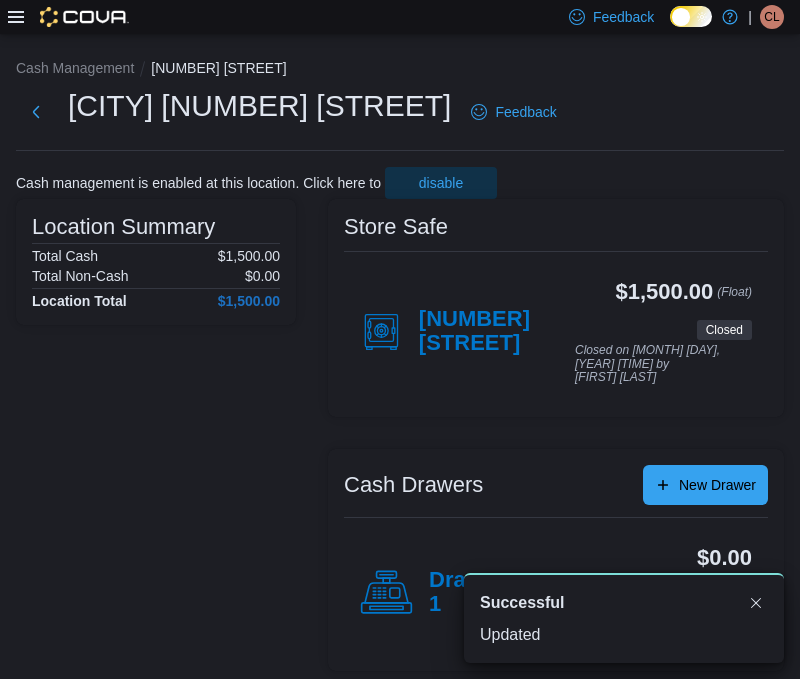 click on "Feedback Dark Mode True North Cannabis Co. | [FIRST] [LAST]" at bounding box center (672, 17) 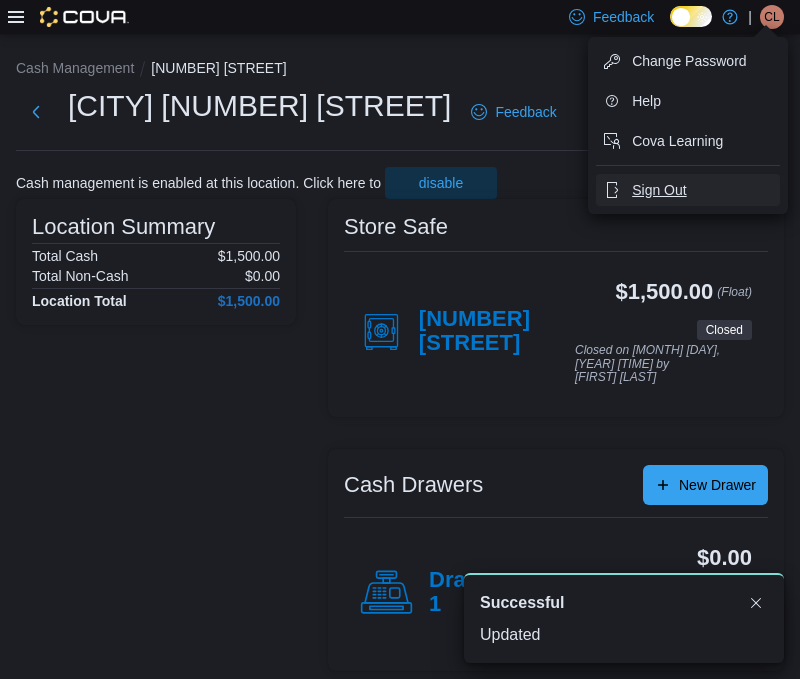 click on "Sign Out" at bounding box center [688, 190] 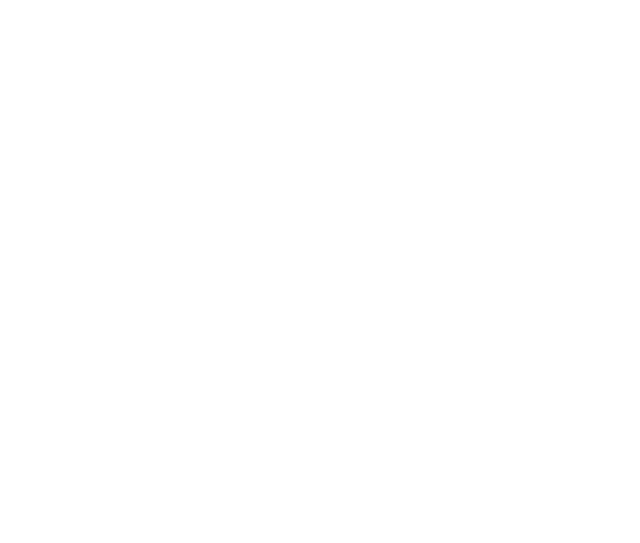 scroll, scrollTop: 0, scrollLeft: 0, axis: both 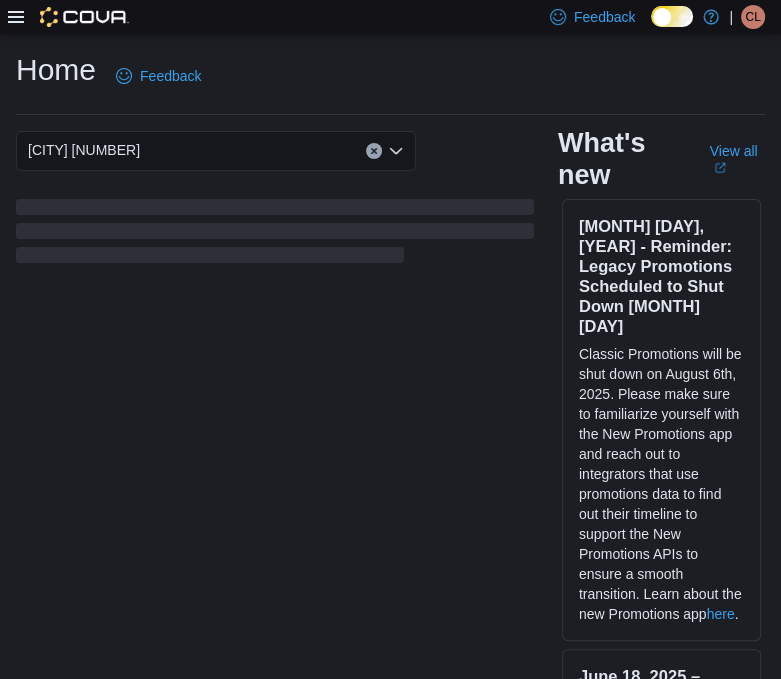 click on "CL" at bounding box center [753, 17] 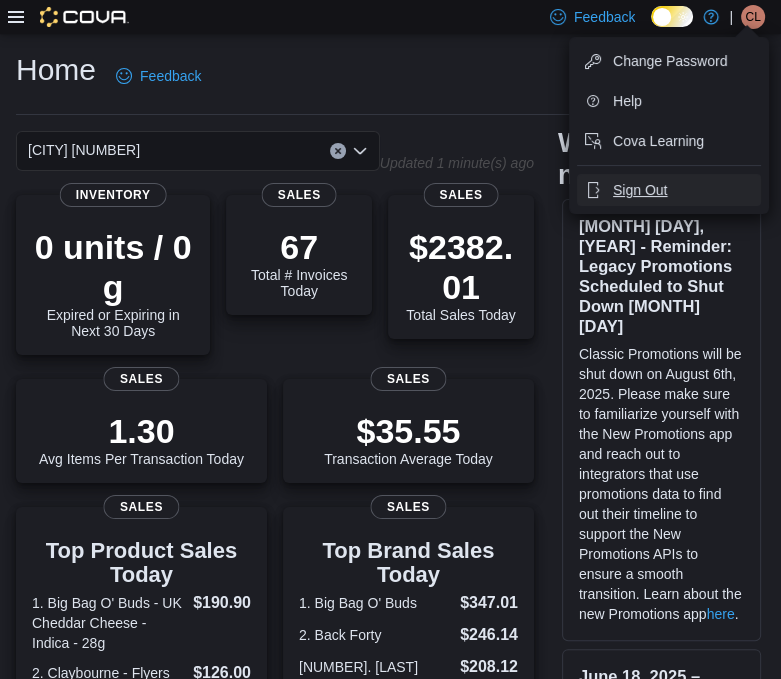 click on "Sign Out" at bounding box center [640, 190] 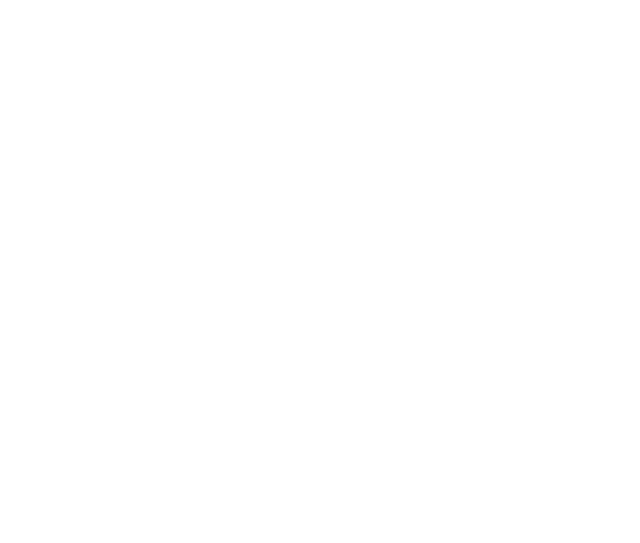 scroll, scrollTop: 0, scrollLeft: 0, axis: both 